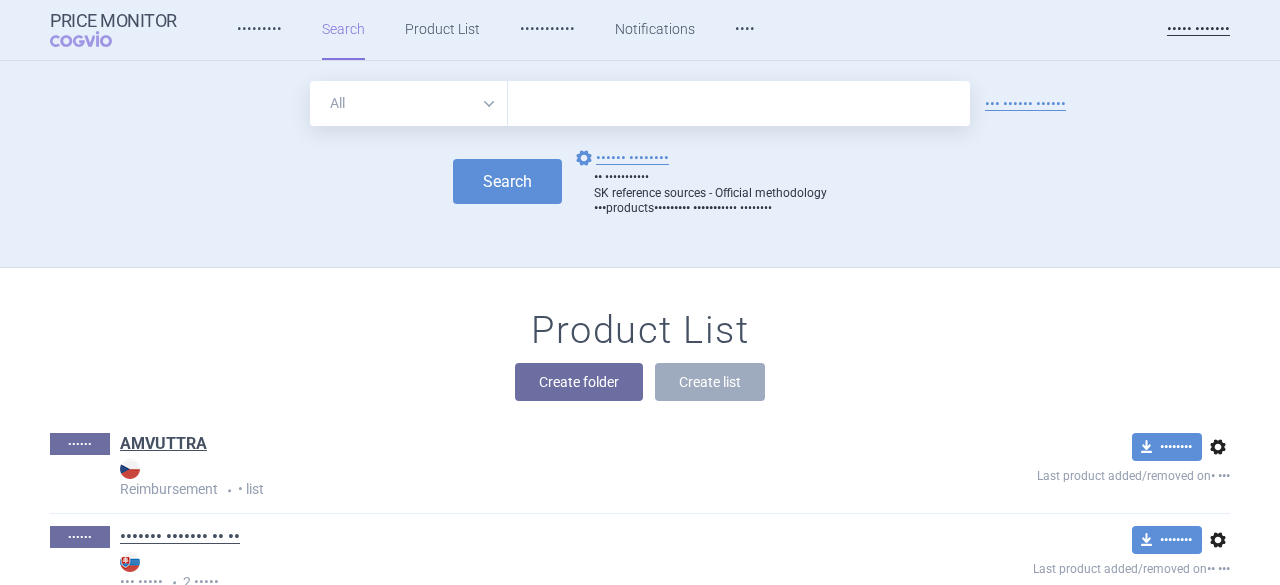 scroll, scrollTop: 0, scrollLeft: 0, axis: both 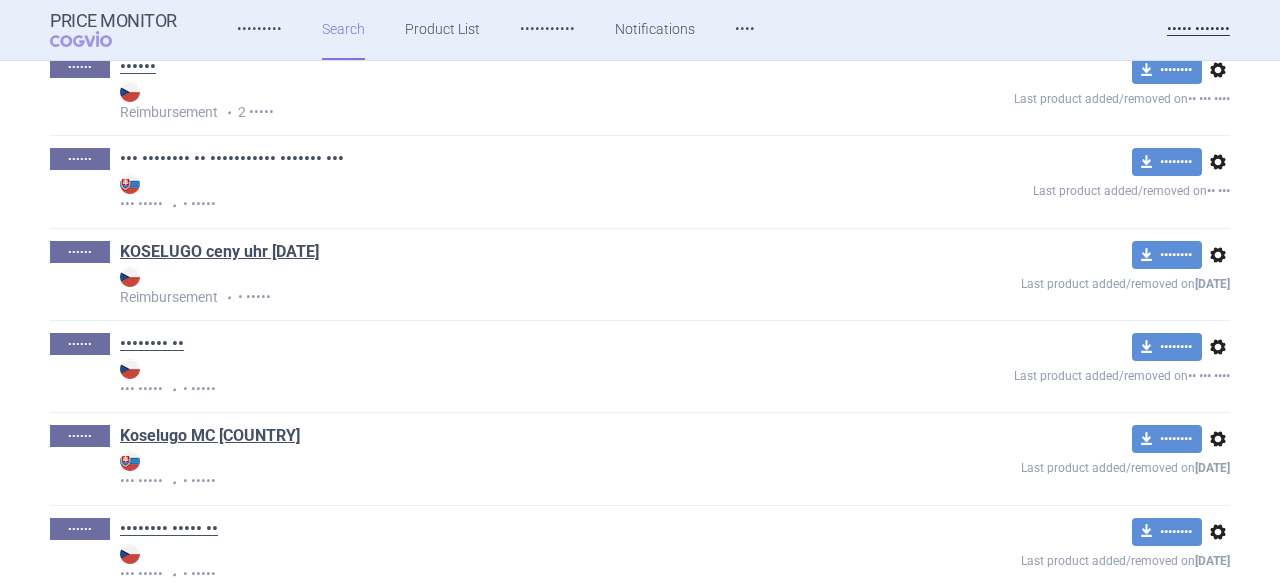 click on "••• •••••••• •• ••••••••••• ••••••• •••" at bounding box center [232, 159] 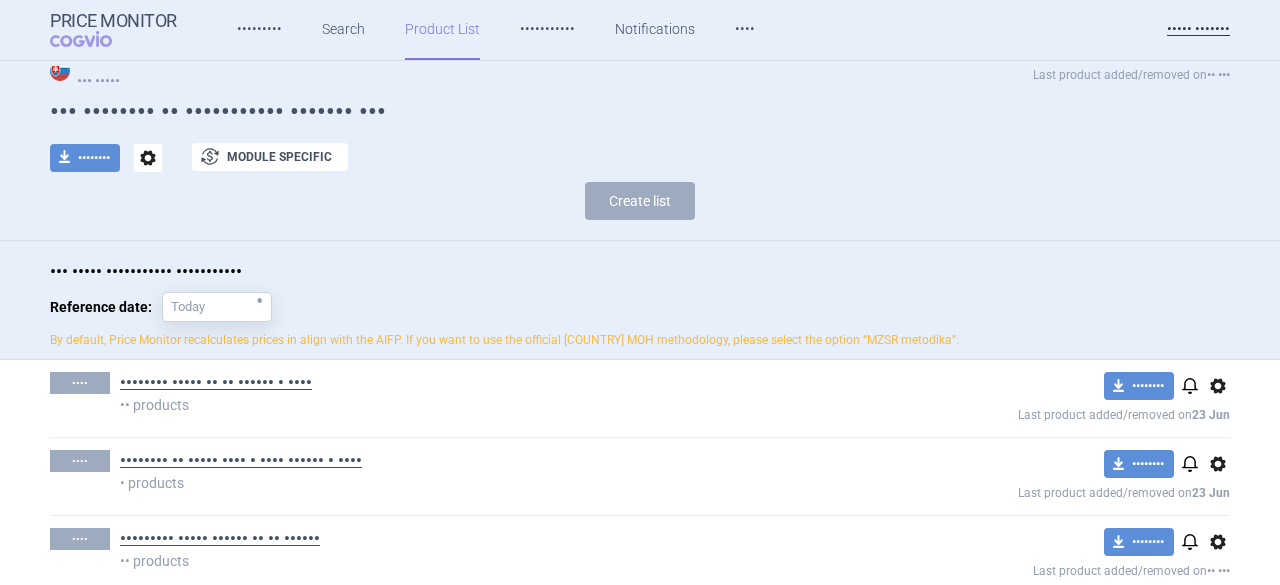 scroll, scrollTop: 83, scrollLeft: 0, axis: vertical 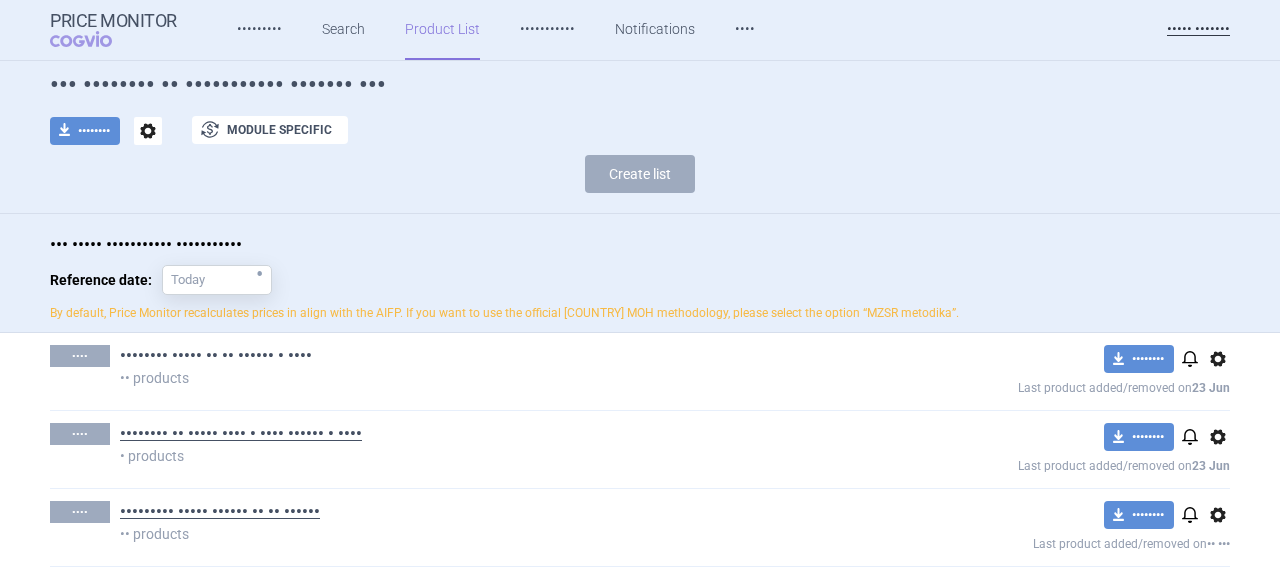 click on "•••••••• ••••• •• •• •••••• • ••••" at bounding box center (216, 356) 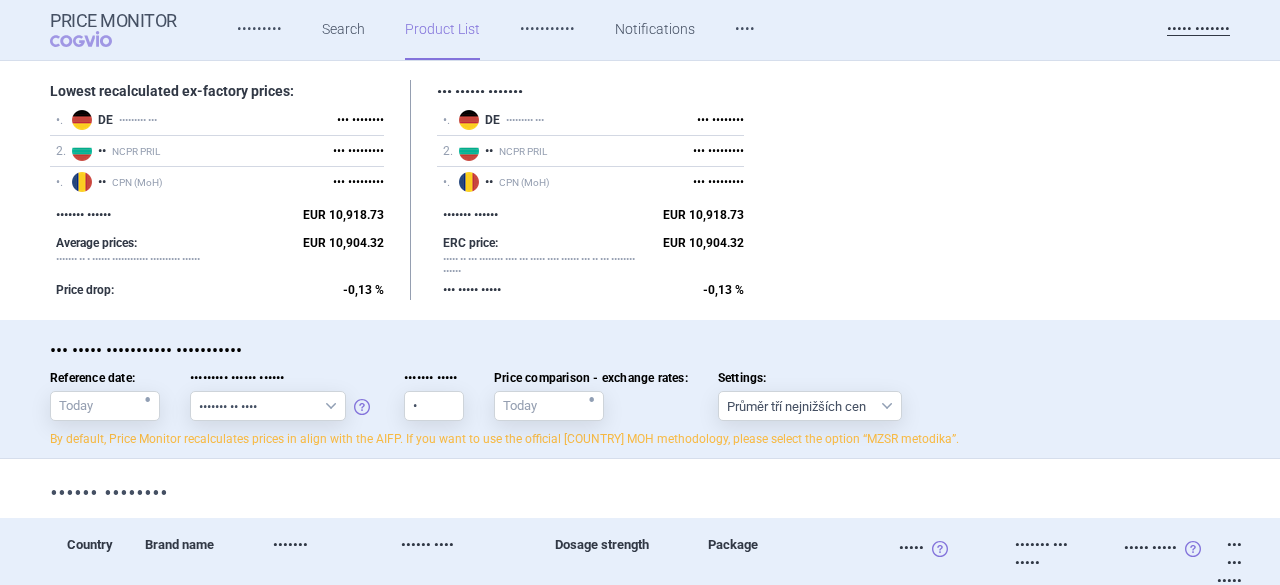 scroll, scrollTop: 0, scrollLeft: 0, axis: both 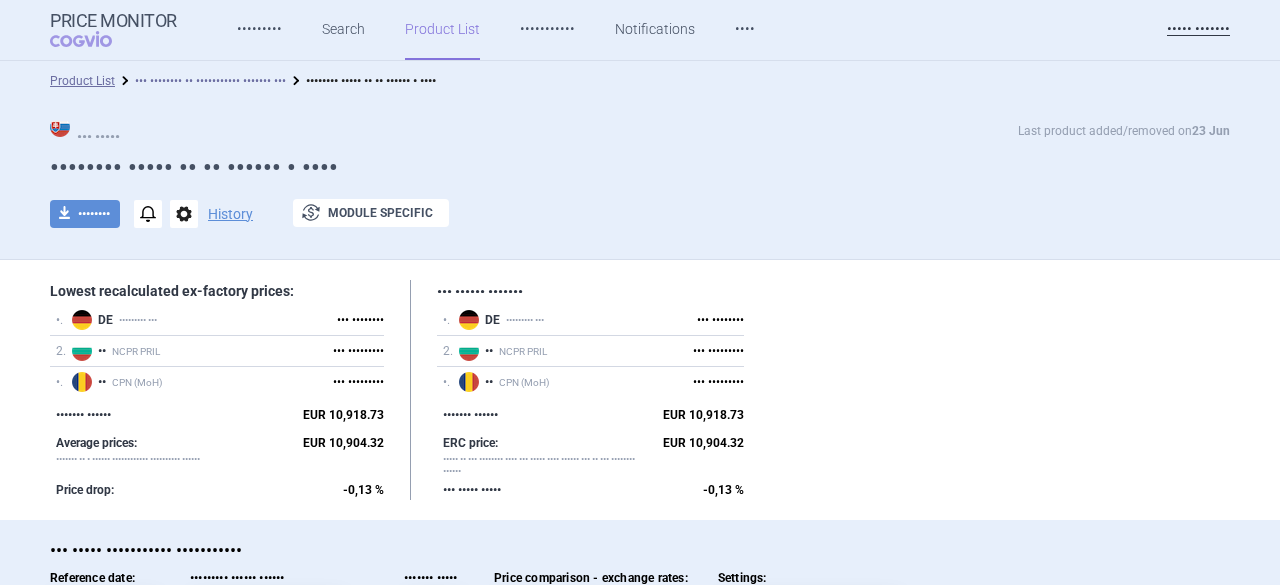 click on "••• •••••••• •• ••••••••••• ••••••• •••" at bounding box center (210, 81) 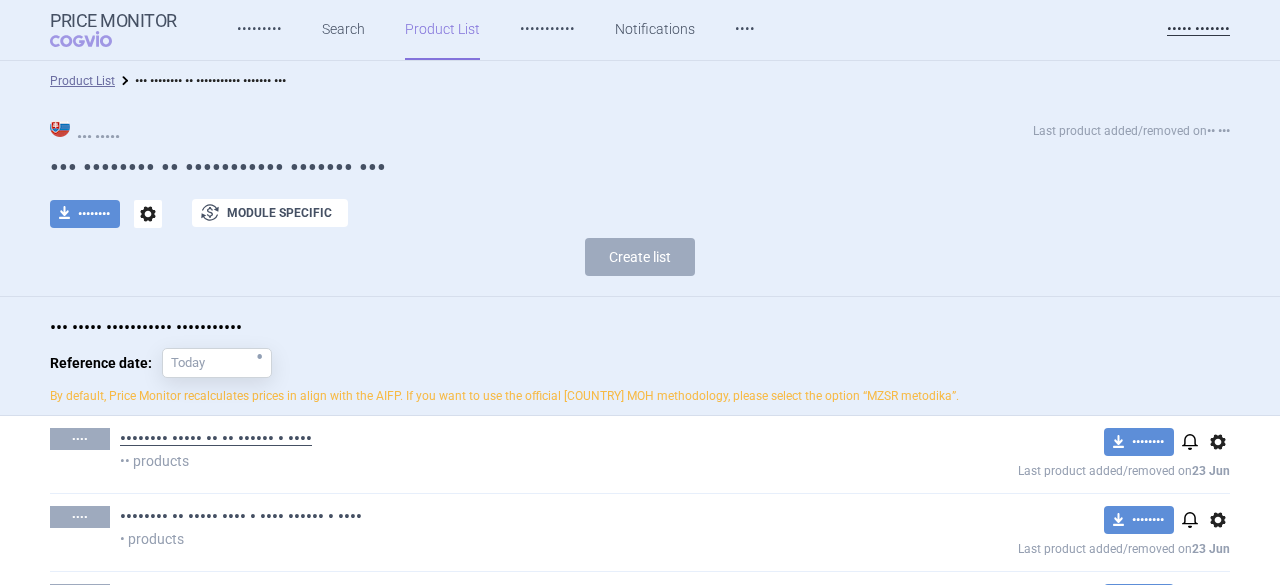 click on "•••••••• •• ••••• •••• • •••• •••••• • ••••" at bounding box center (241, 517) 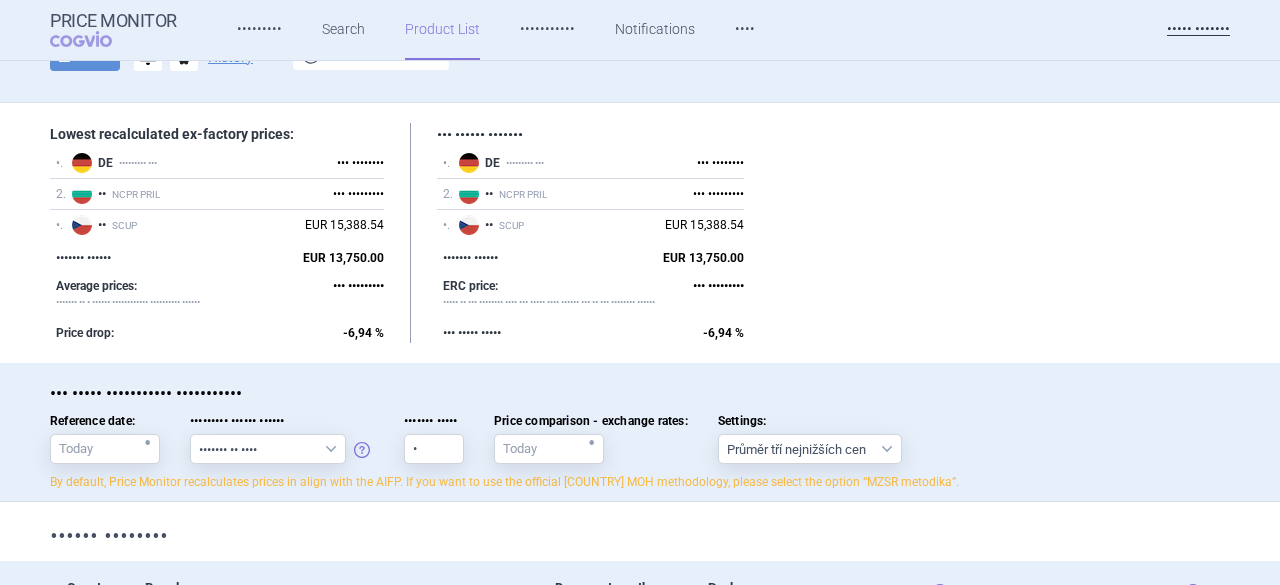 scroll, scrollTop: 200, scrollLeft: 0, axis: vertical 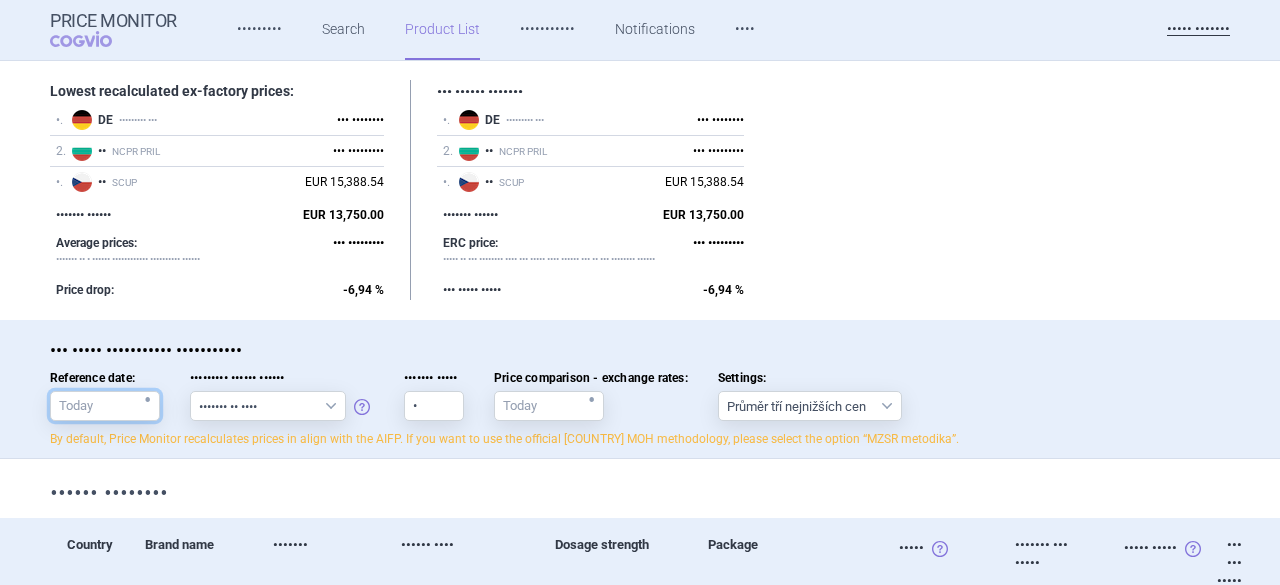 click on "••••••••• ••••• •" at bounding box center (105, 406) 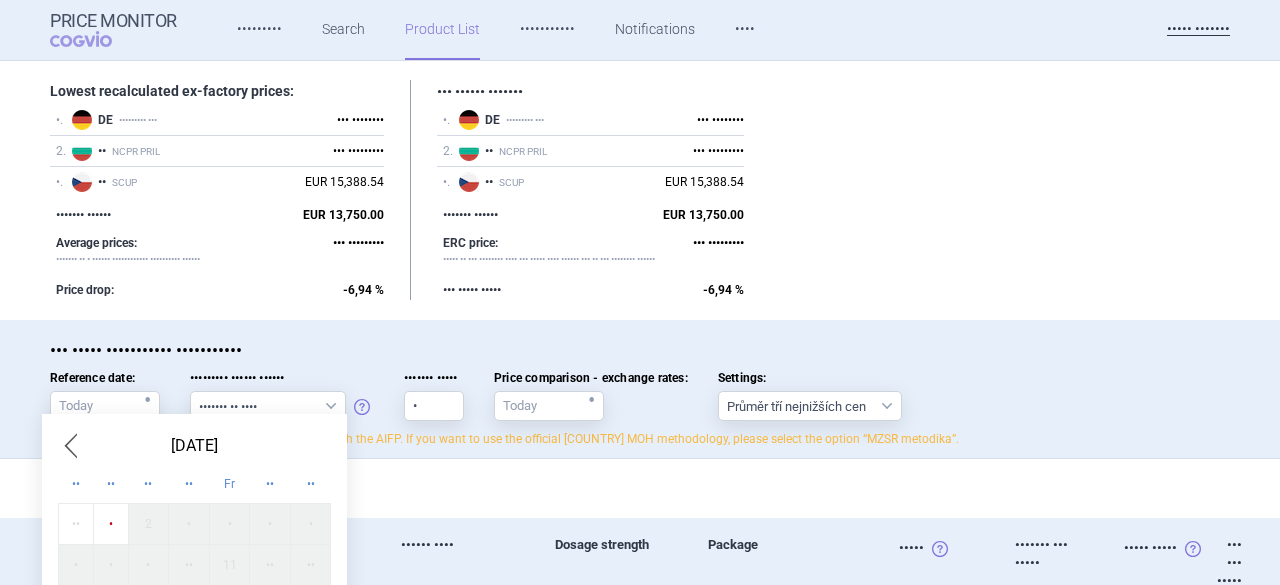 click on "•" at bounding box center [110, 523] 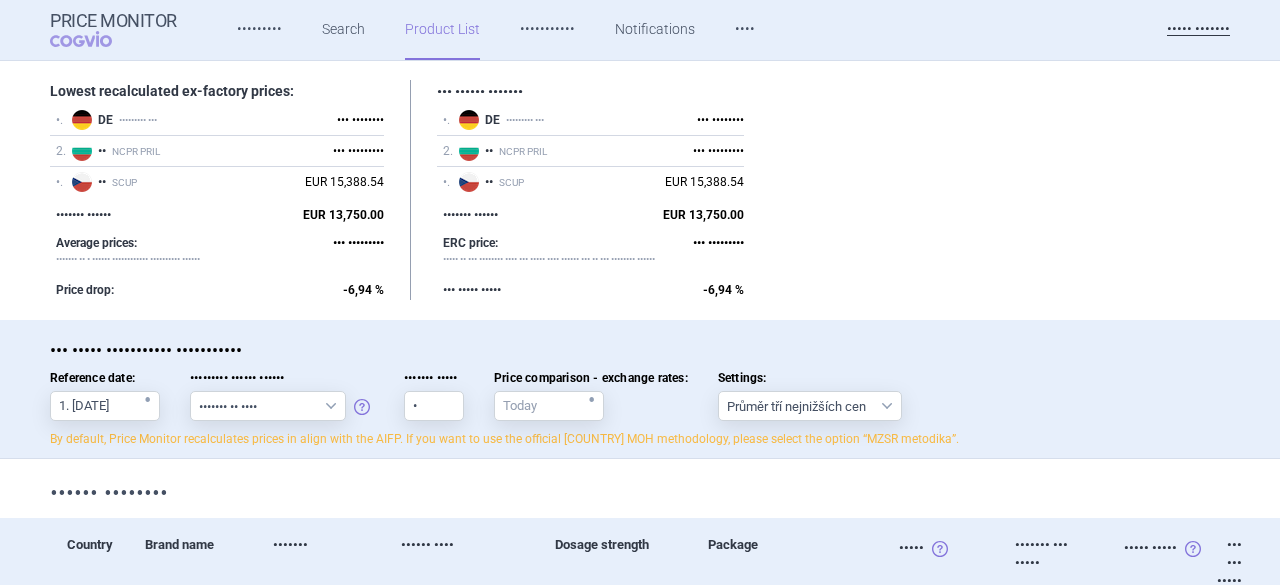 scroll, scrollTop: 0, scrollLeft: 0, axis: both 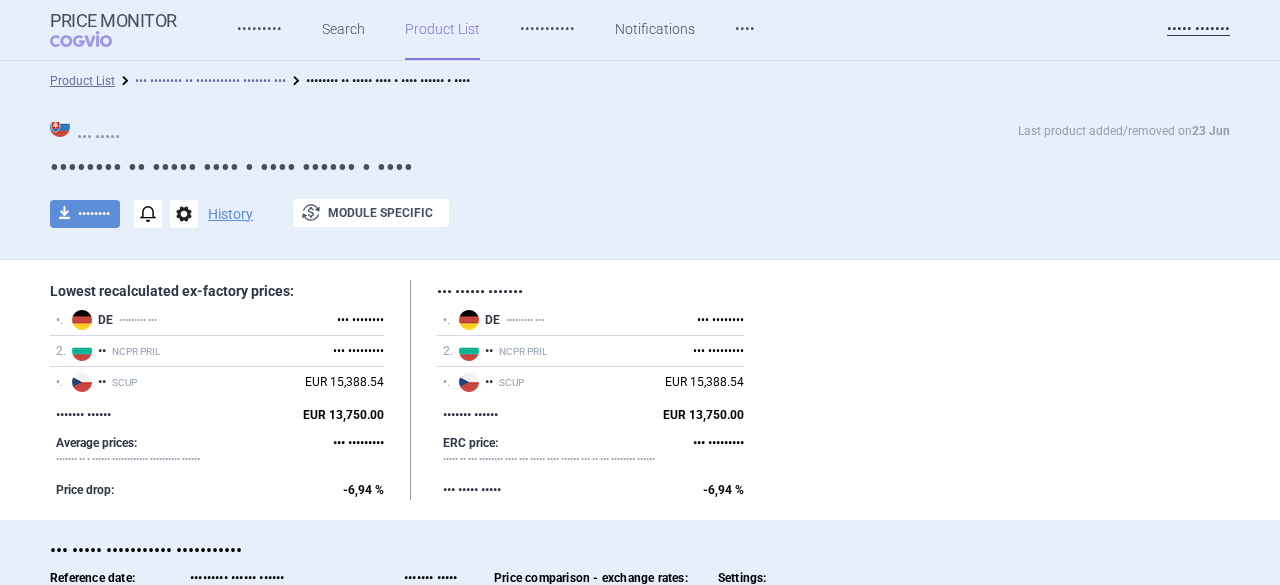 click on "••• •••••••• •• ••••••••••• ••••••• •••" at bounding box center [210, 81] 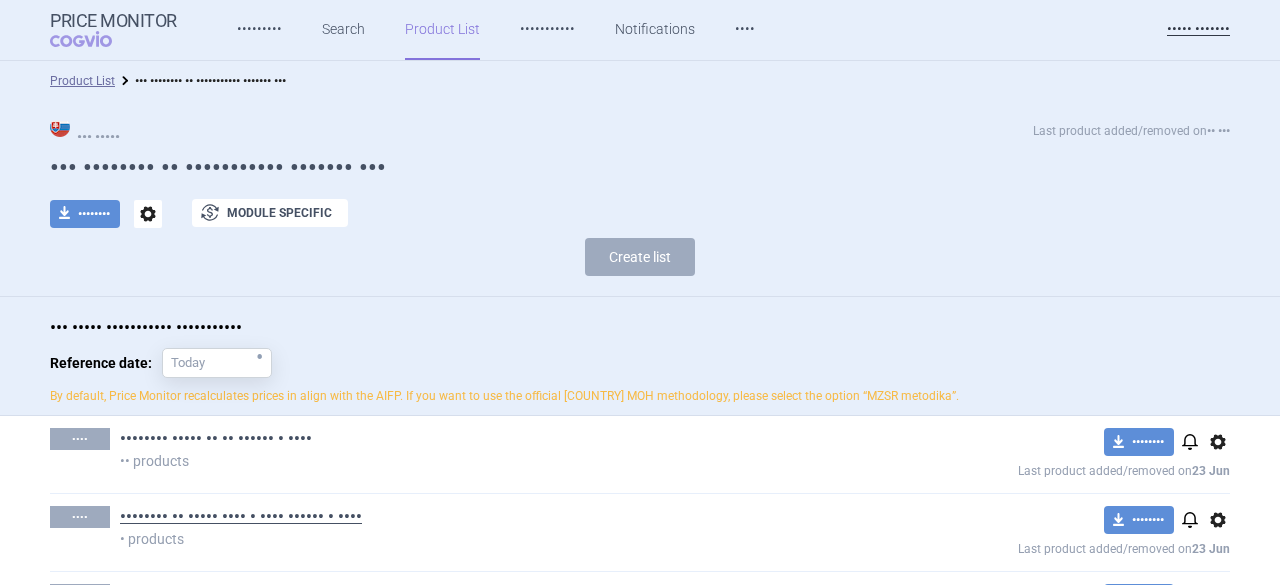 click on "•••••••• ••••• •• •• •••••• • ••••" at bounding box center (216, 439) 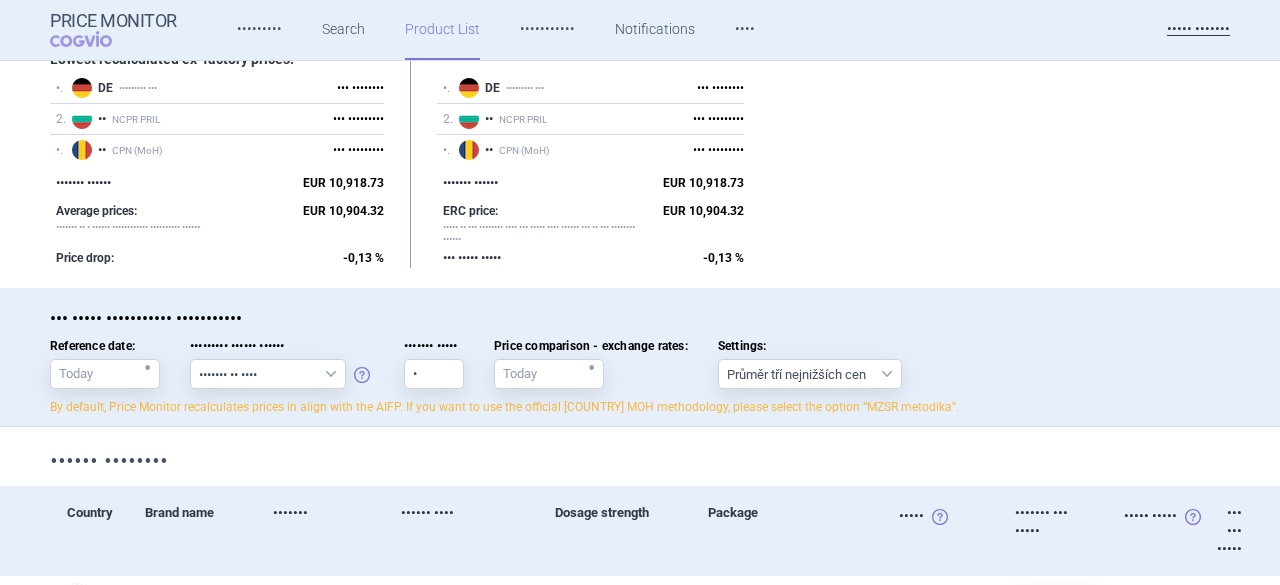 scroll, scrollTop: 300, scrollLeft: 0, axis: vertical 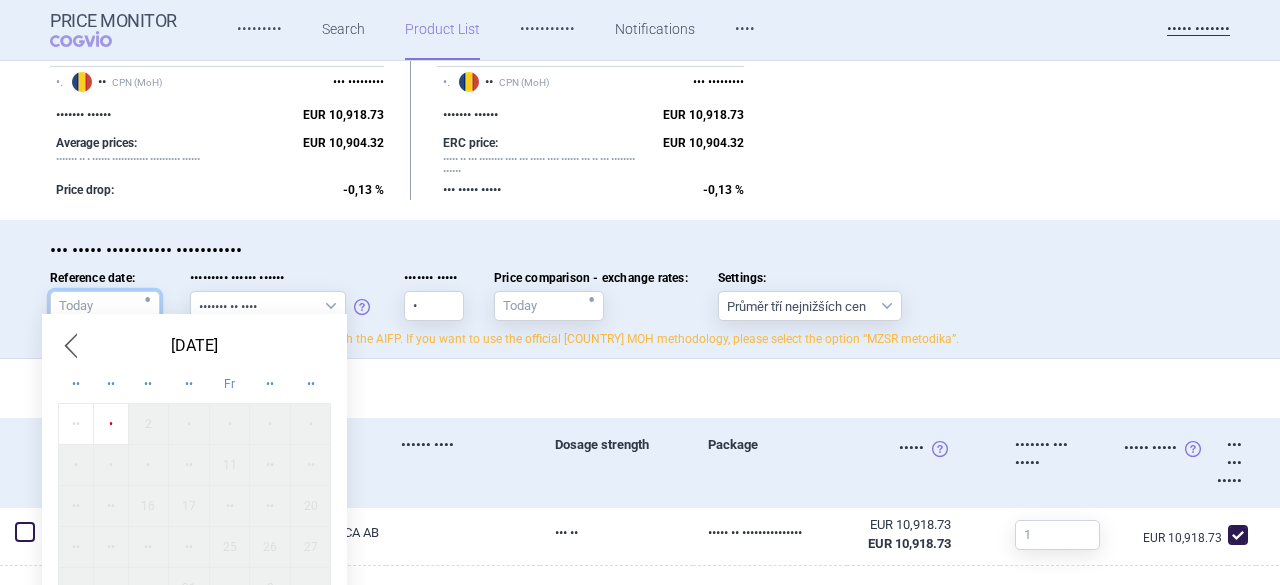 click on "••••••••• ••••• •" at bounding box center [105, 306] 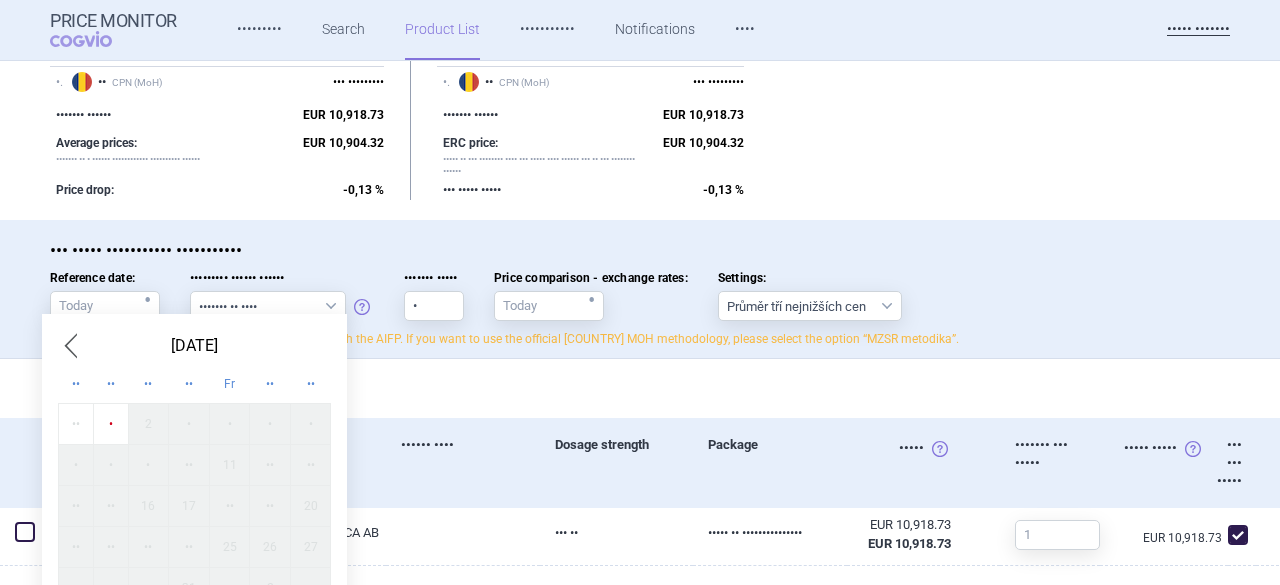 click on "•" at bounding box center (110, 423) 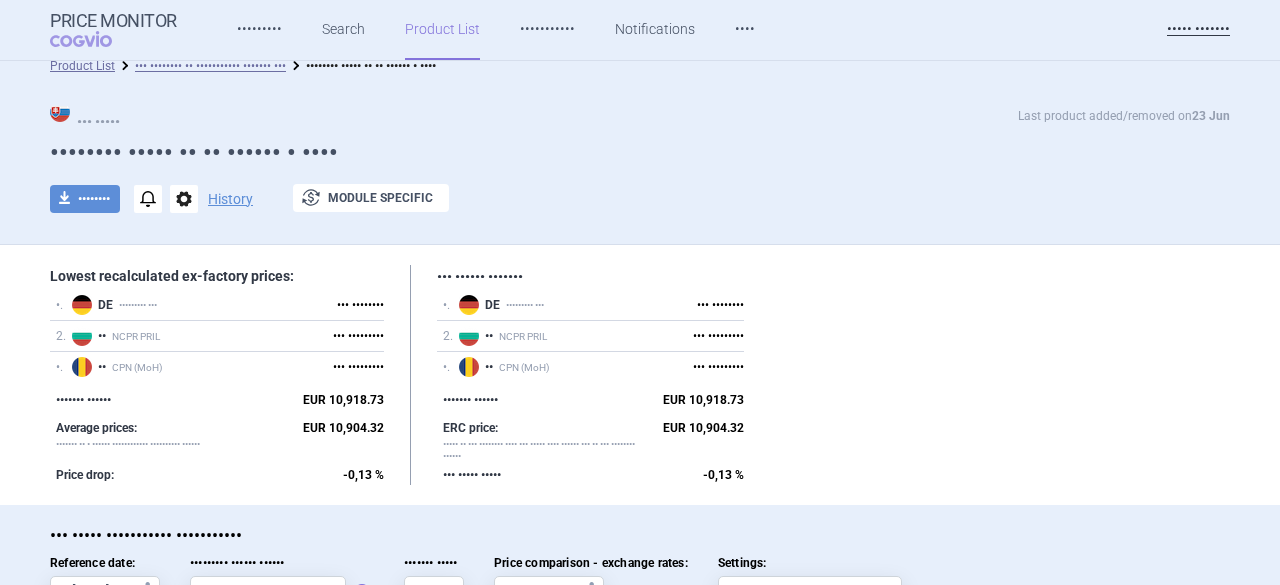 scroll, scrollTop: 0, scrollLeft: 0, axis: both 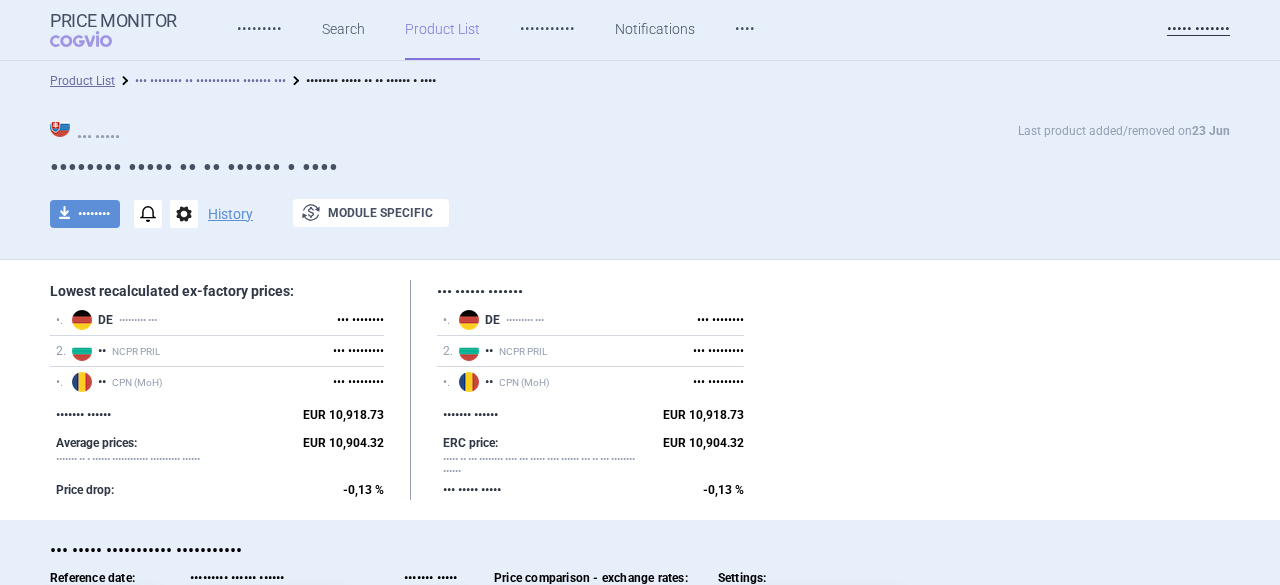 click on "••• •••••••• •• ••••••••••• ••••••• •••" at bounding box center [210, 81] 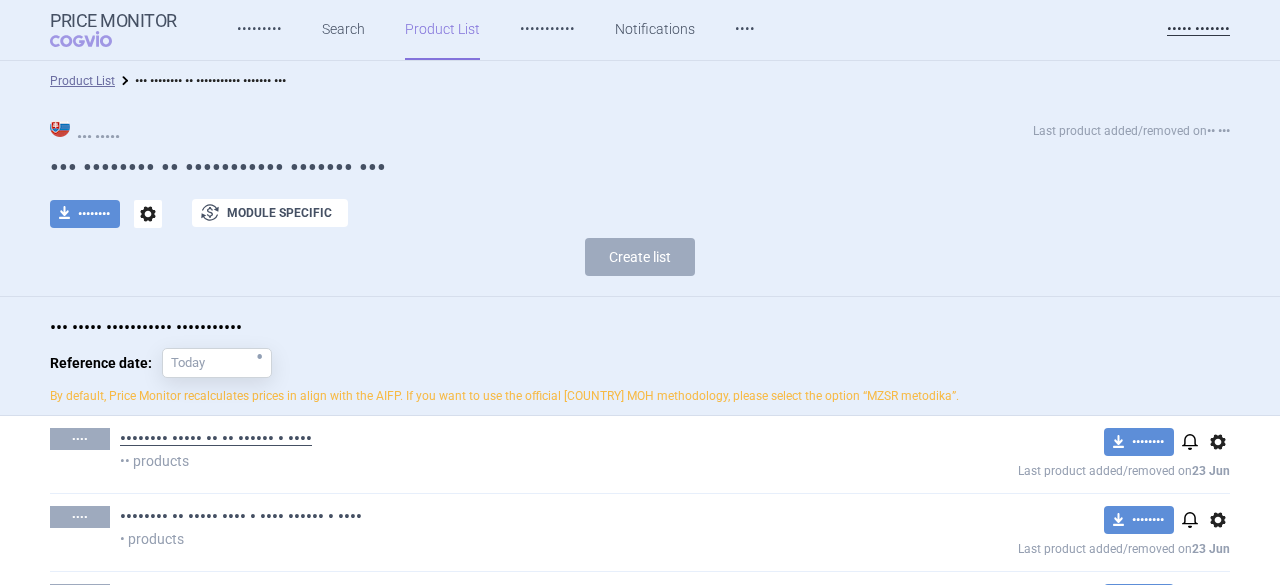 scroll, scrollTop: 83, scrollLeft: 0, axis: vertical 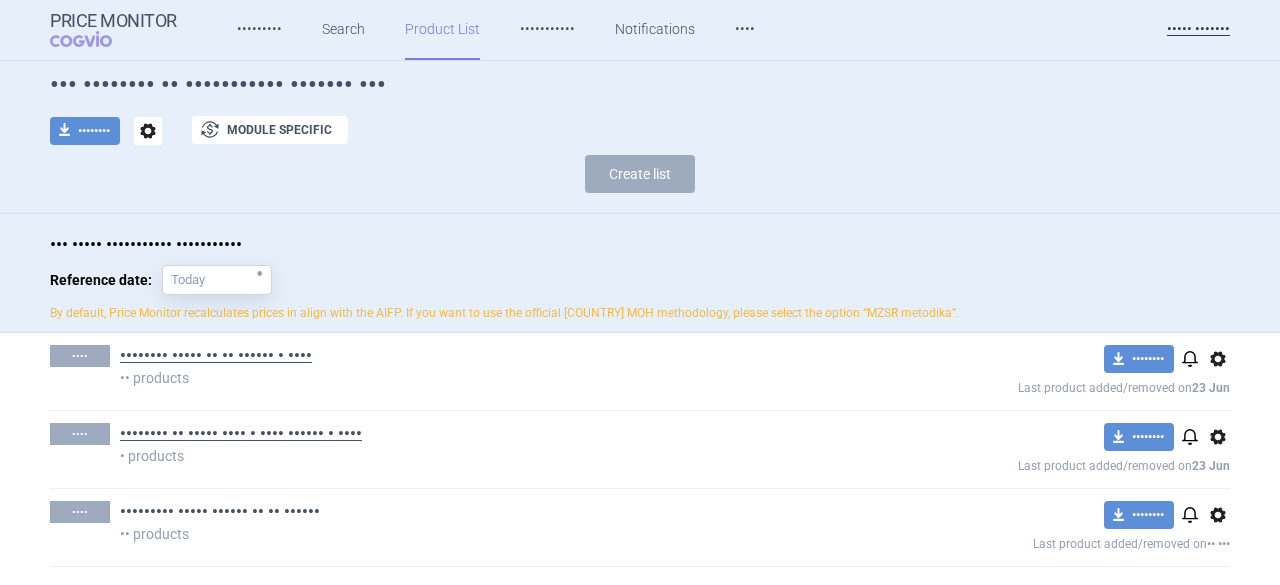 click on "••••••••• ••••• •••••• •• •• ••••••" at bounding box center [220, 512] 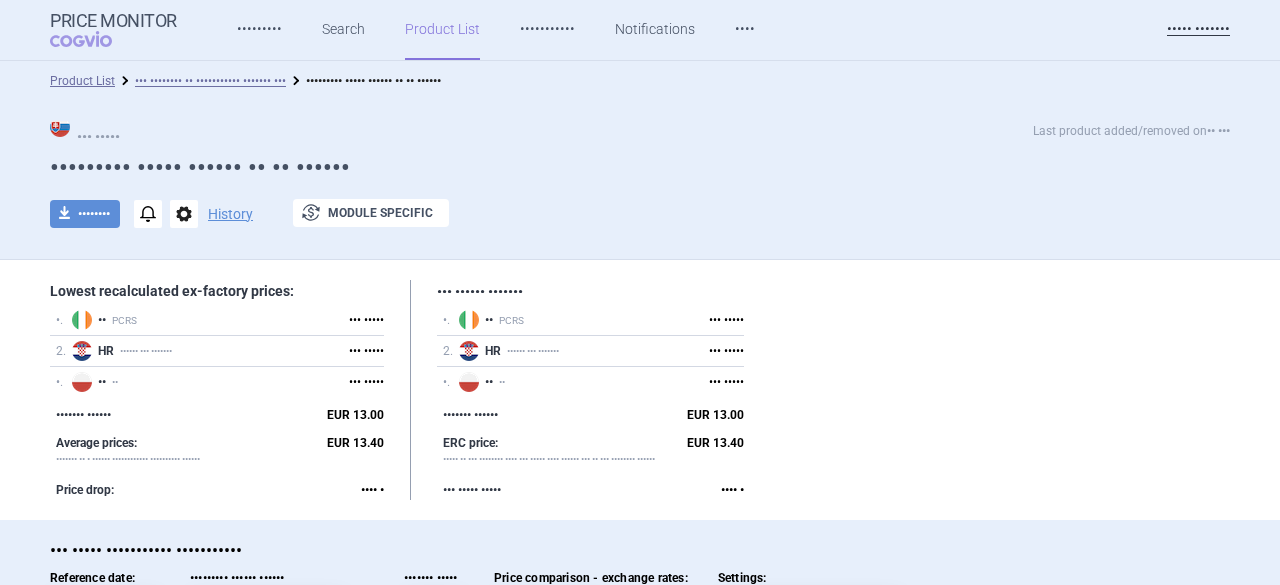 scroll, scrollTop: 100, scrollLeft: 0, axis: vertical 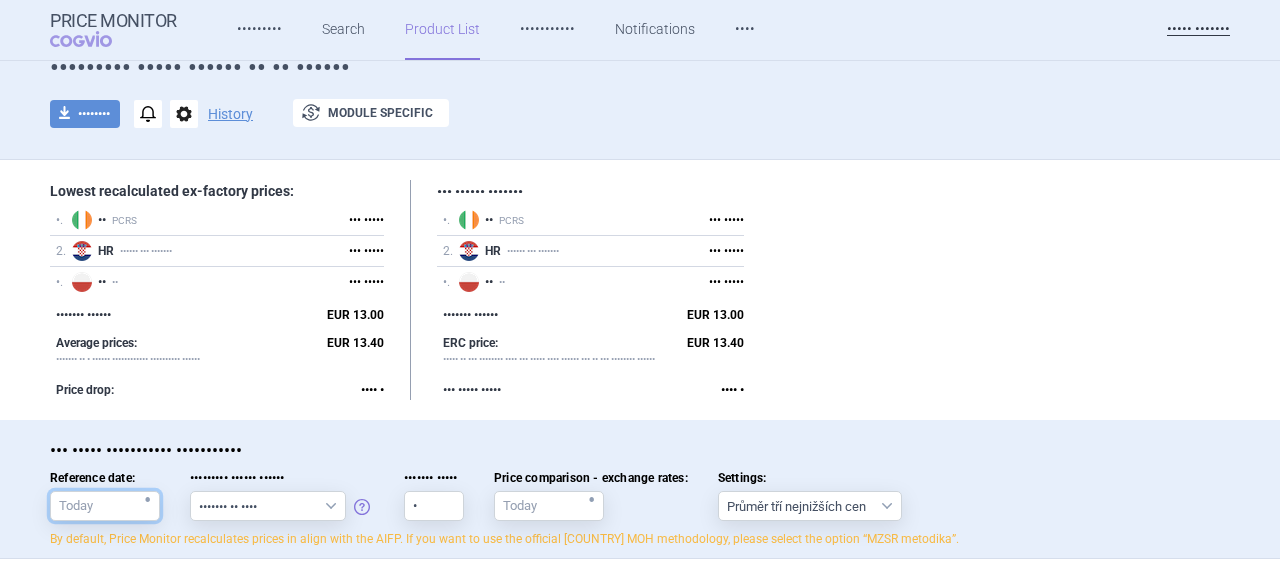 click on "••••••••• ••••• •" at bounding box center (105, 506) 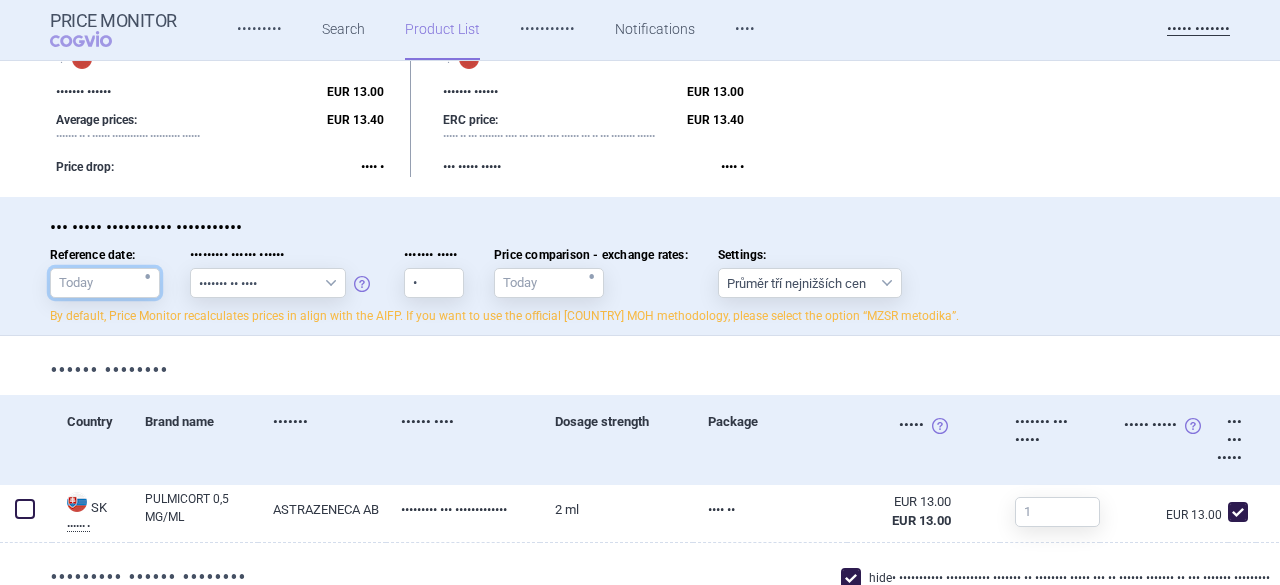 scroll, scrollTop: 357, scrollLeft: 0, axis: vertical 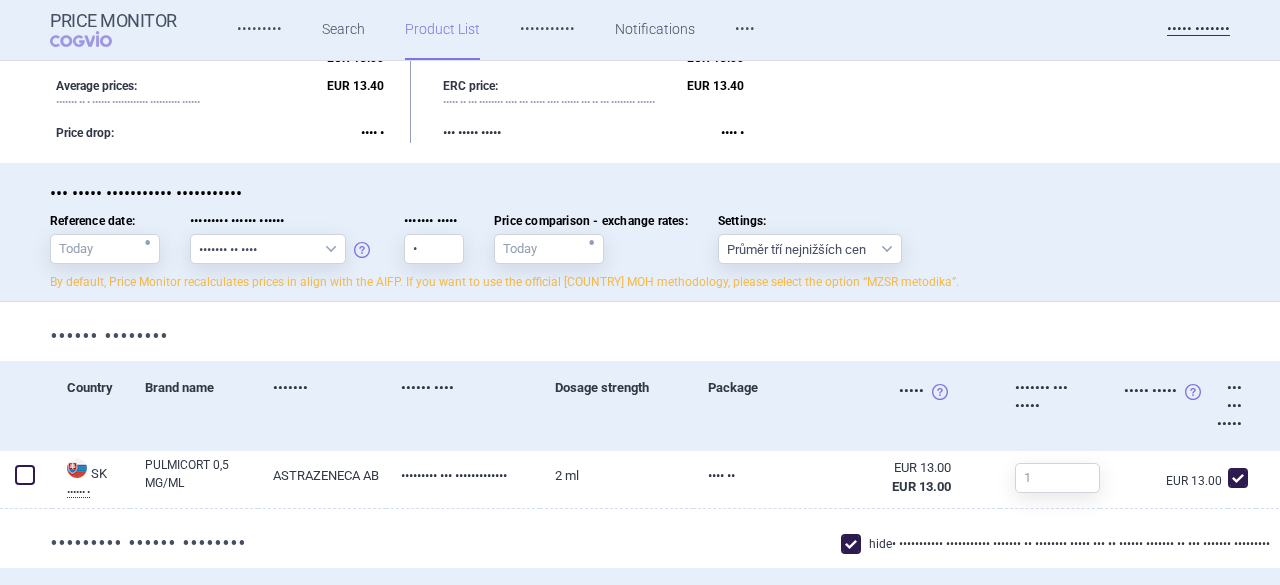 click on "•" at bounding box center (147, 244) 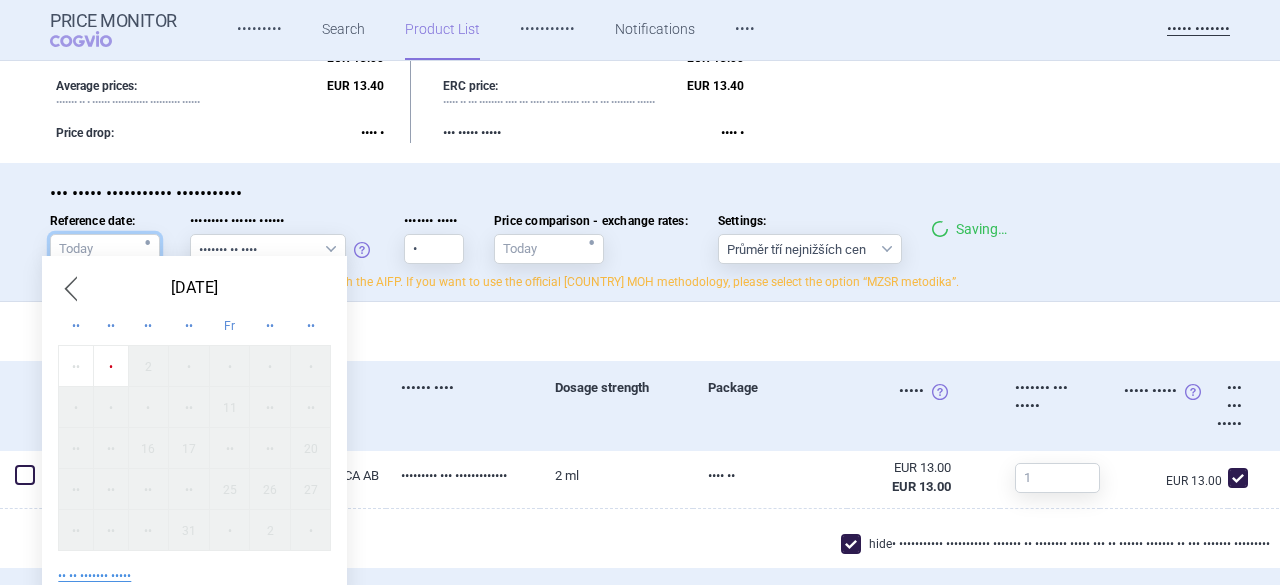 click on "••••••••• ••••• •" at bounding box center (105, 249) 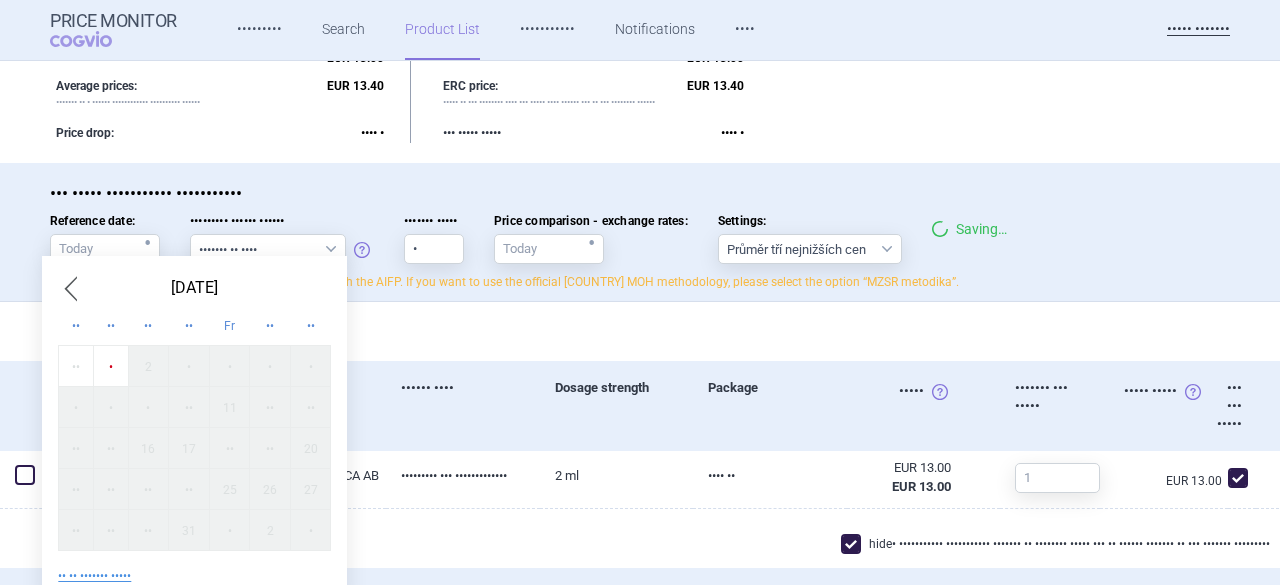 click on "•" at bounding box center (110, 366) 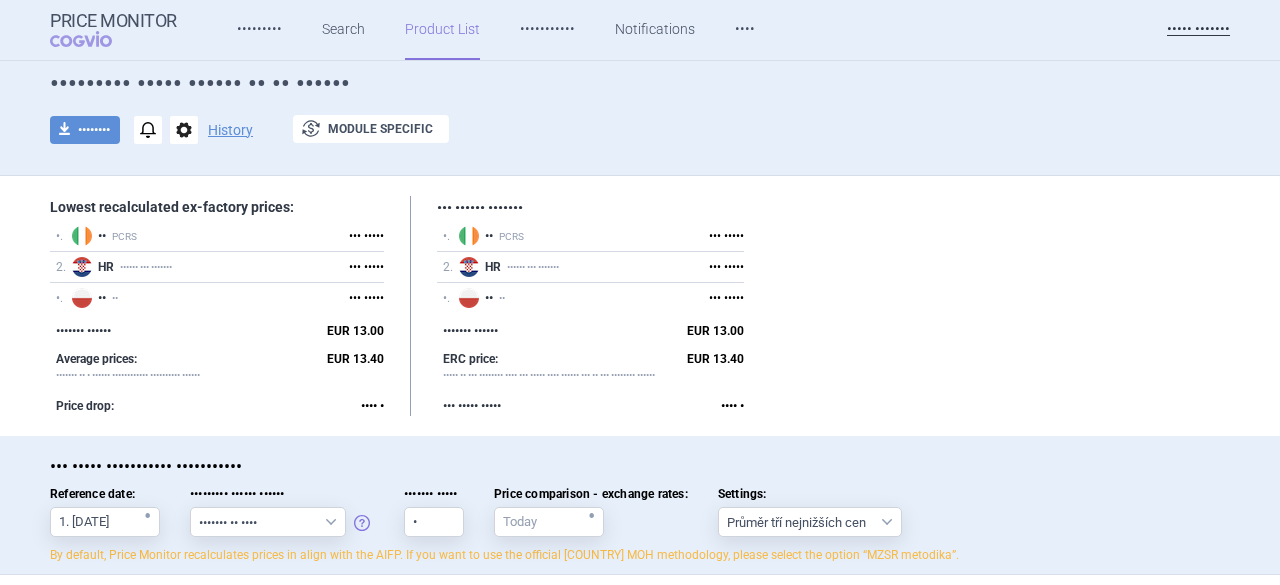 scroll, scrollTop: 0, scrollLeft: 0, axis: both 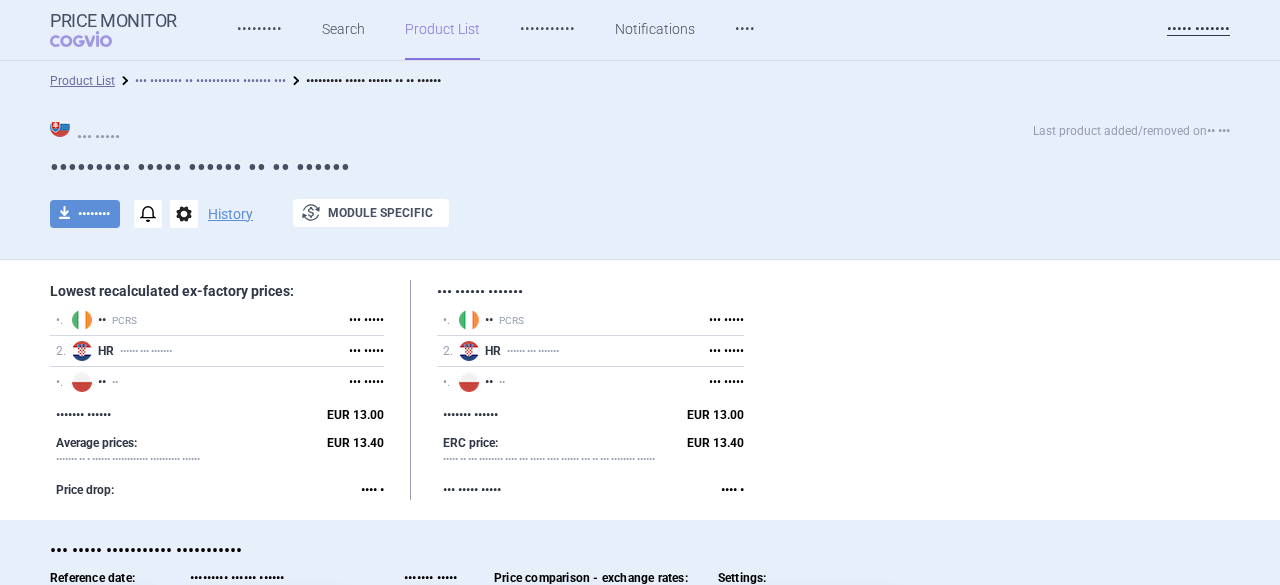 click on "••• •••••••• •• ••••••••••• ••••••• •••" at bounding box center (210, 81) 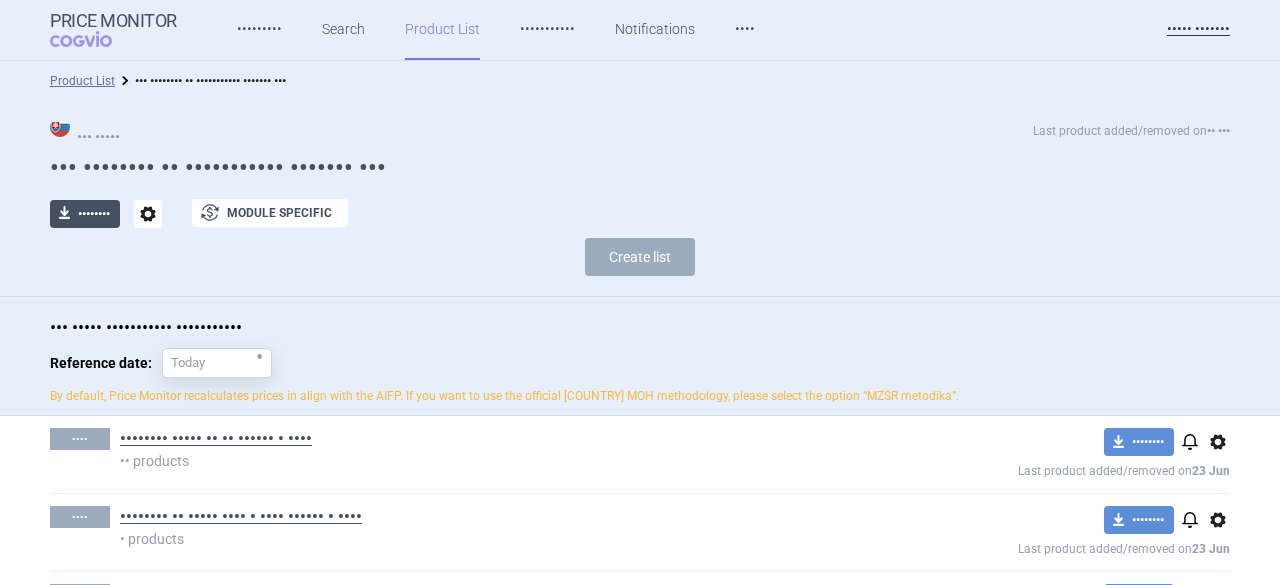 click on "••••••••  ••••••••" at bounding box center [85, 214] 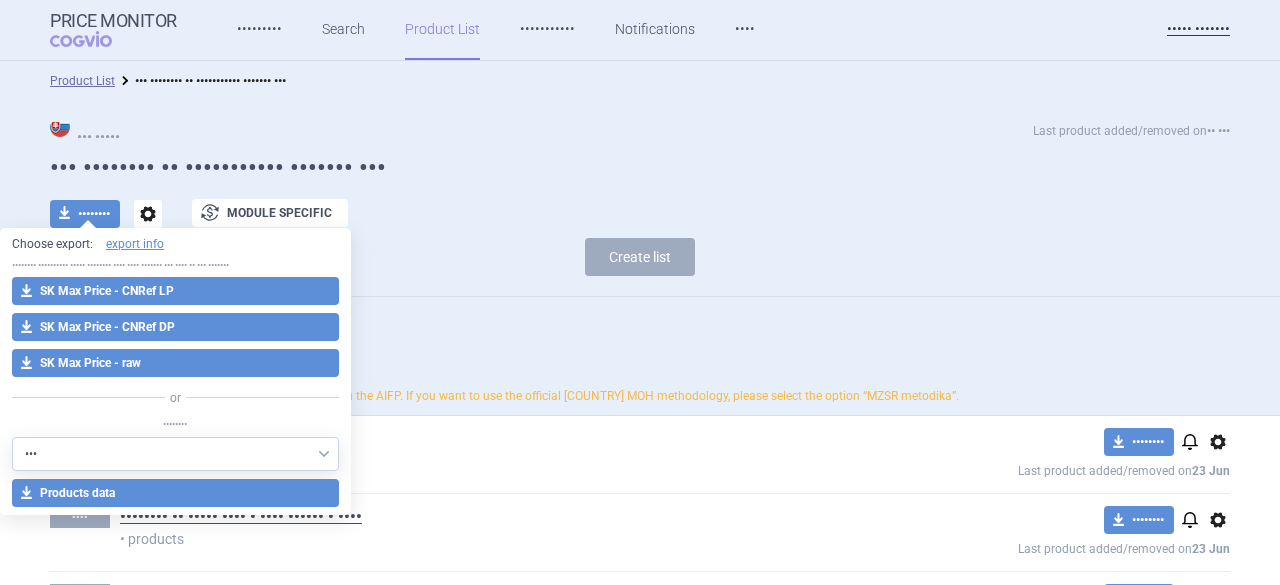 click on "Create list" at bounding box center (640, 262) 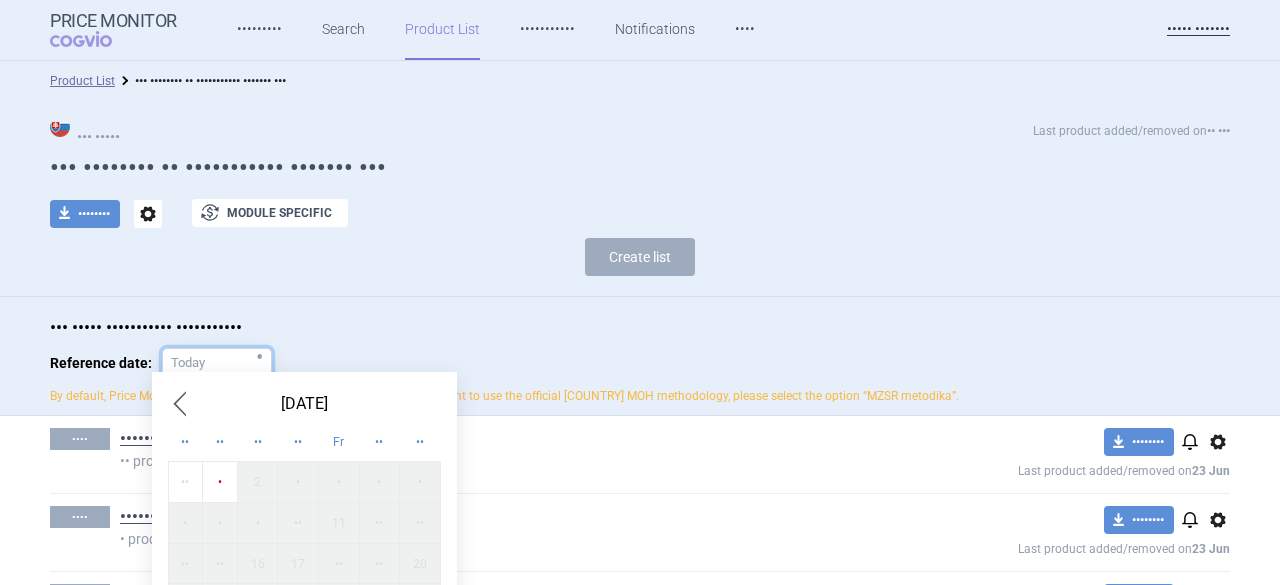 click on "••••• ••••••• •••••• ••••••••• •••••• ••••••• •••• ••••••••••• ••••••••••••• •••• ••••• ••••••• ••••••• •••• ••• •••••••• •• ••••••••••• ••••••• •••   ••• ••••• •••• ••••••• ••••••••••••• ••  •• ••• ••• •••••••• •• ••••••••••• ••••••• ••• ••••••••  •••••••• ••••••• •••••••• •••••• •••••••• •••••• •••• ••• ••••• ••••••••••• ••••••••••• ••••••••• ••••• • •• •••••••• ••••• ••••••• •••••••••••• •••••• •• ••••• •••• ••• ••••• •• ••• •••• •• ••• ••• •••••••• •• ••• •••••••••••• •••••• •••••• ••• •••••• ••••• •••••••••• •••• •••••••• ••••• •• •• •••••• • •••• ••   •••••••• ••••••••  •••••••• ••••••••••••• ••••••• •••• ••••••• ••••••••••••• ••  •• ••• •••• •••••••• •• ••••• •••• • •••• •••••• • •••• •   •••••••• ••••••••  •••••••• ••••••••••••• ••••••• •••• ••••••• ••••••••••••• ••  •• ••• •••• ••••••••• ••••• •••••• •• •• •••••• ••   •••••••• ••••••••  •••••••• ••••••••••••• ••••••• •••• ••••••• ••••••••••••• ••  •• ••• •••• •••• •• •• •• •• •• •• •• •• • • • • • • • • • •• •• •• •• •• •• •• •• •• •• •• ••" at bounding box center (640, 292) 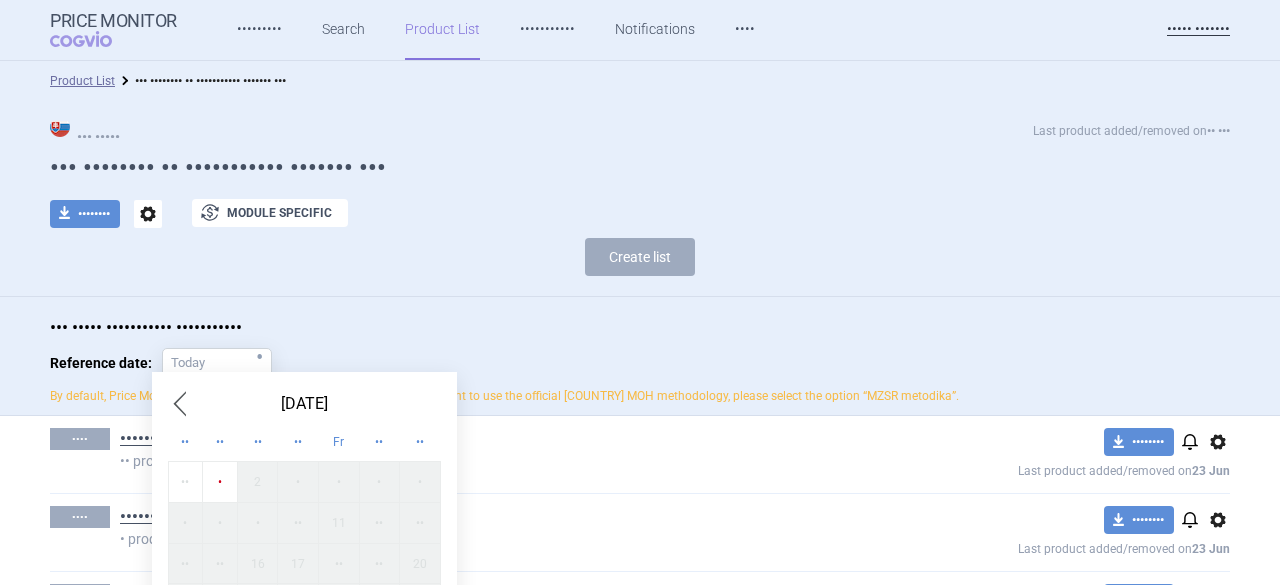 click on "•" at bounding box center [220, 481] 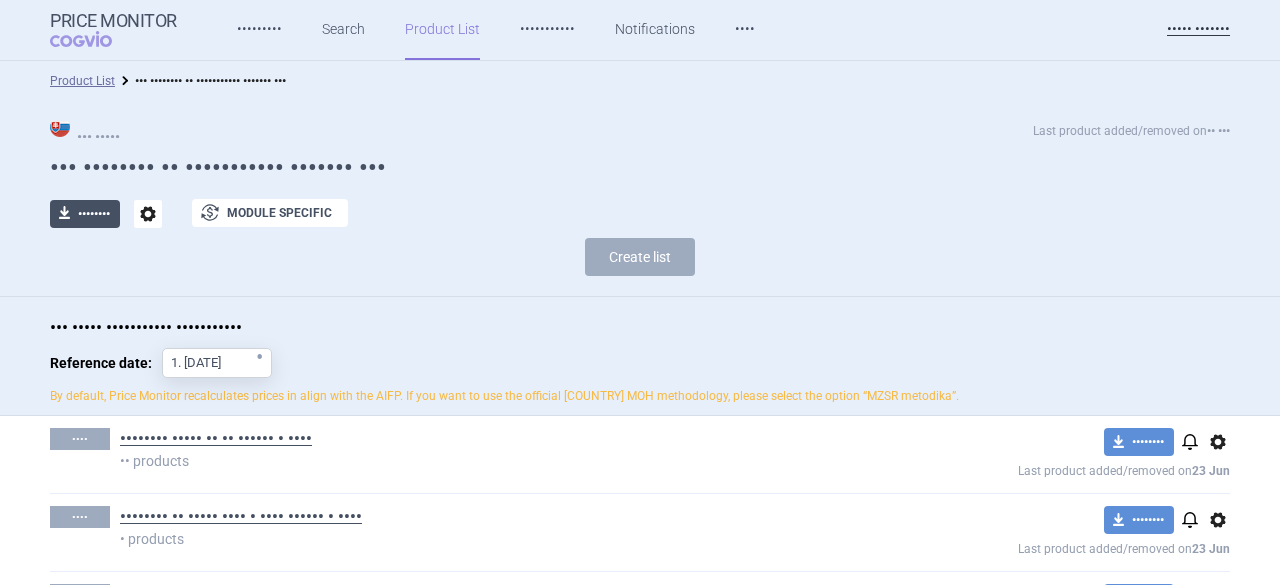 click on "••••••••  ••••••••" at bounding box center (85, 214) 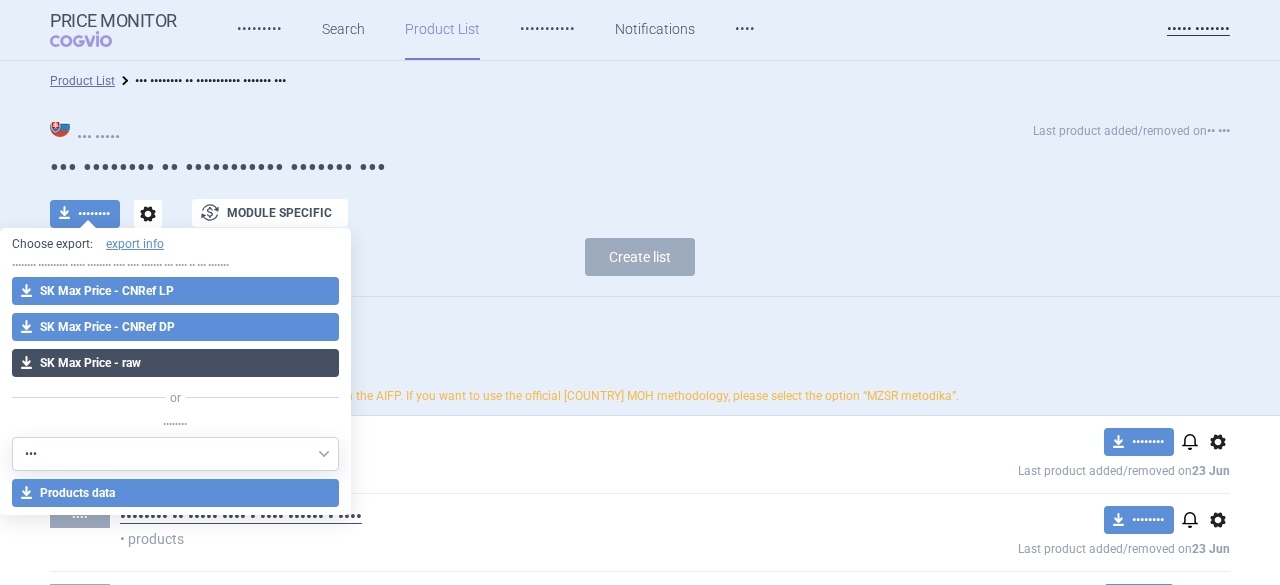 click on "••••••••  •• ••• ••••• • •••" at bounding box center [175, 291] 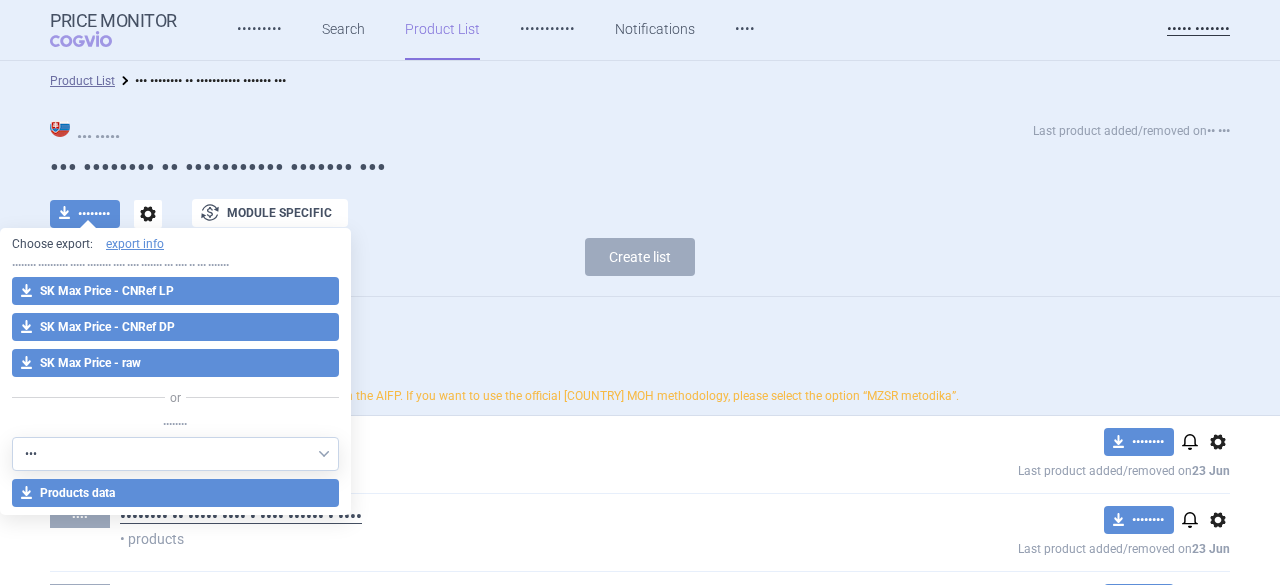 click on "Create list" at bounding box center [640, 262] 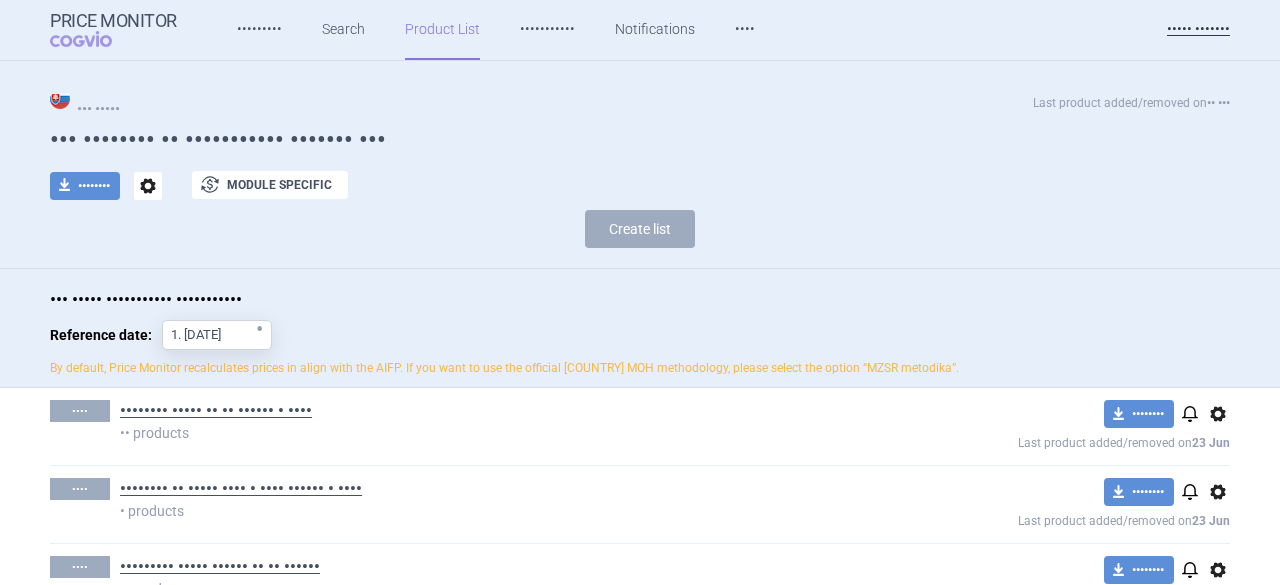 scroll, scrollTop: 0, scrollLeft: 0, axis: both 